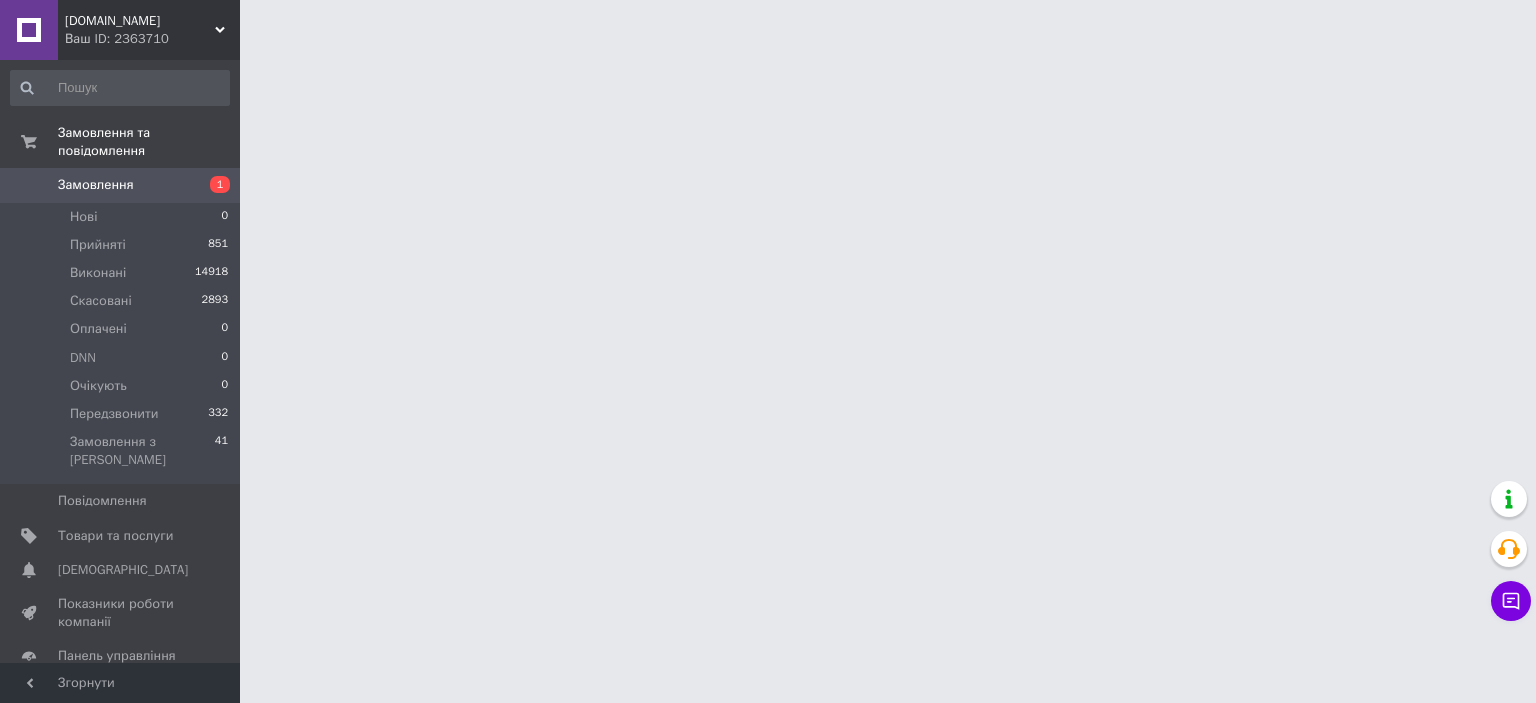 scroll, scrollTop: 0, scrollLeft: 0, axis: both 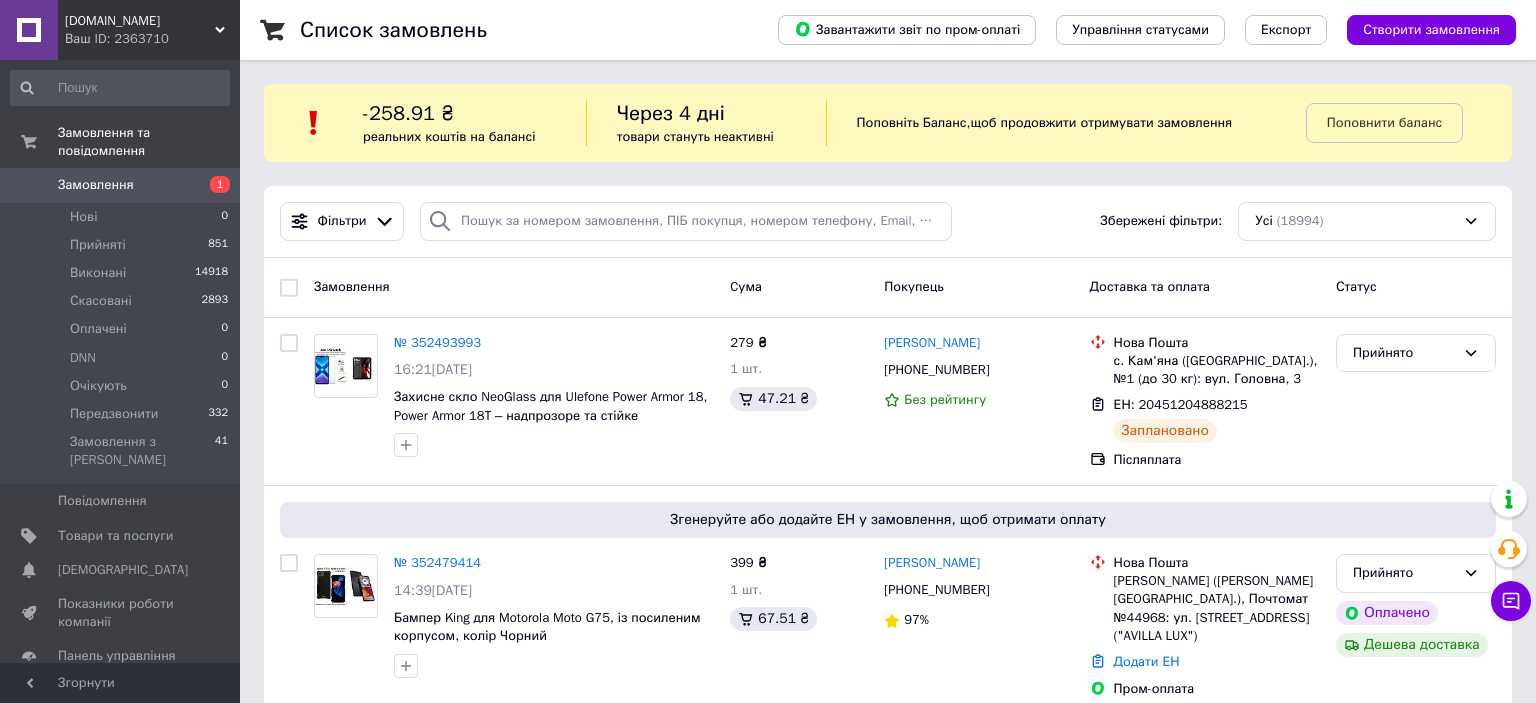 click on "Замовлення 1" at bounding box center (120, 185) 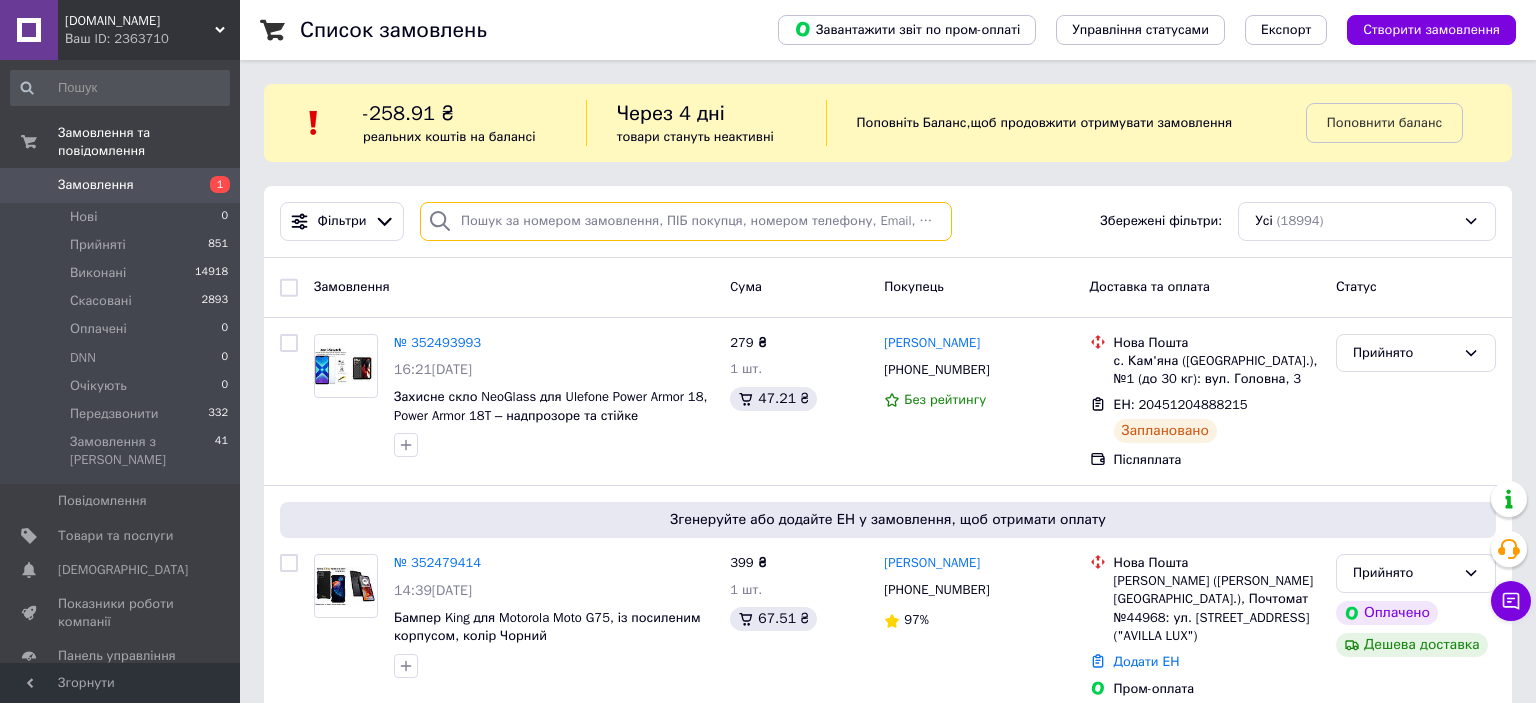 click at bounding box center [686, 221] 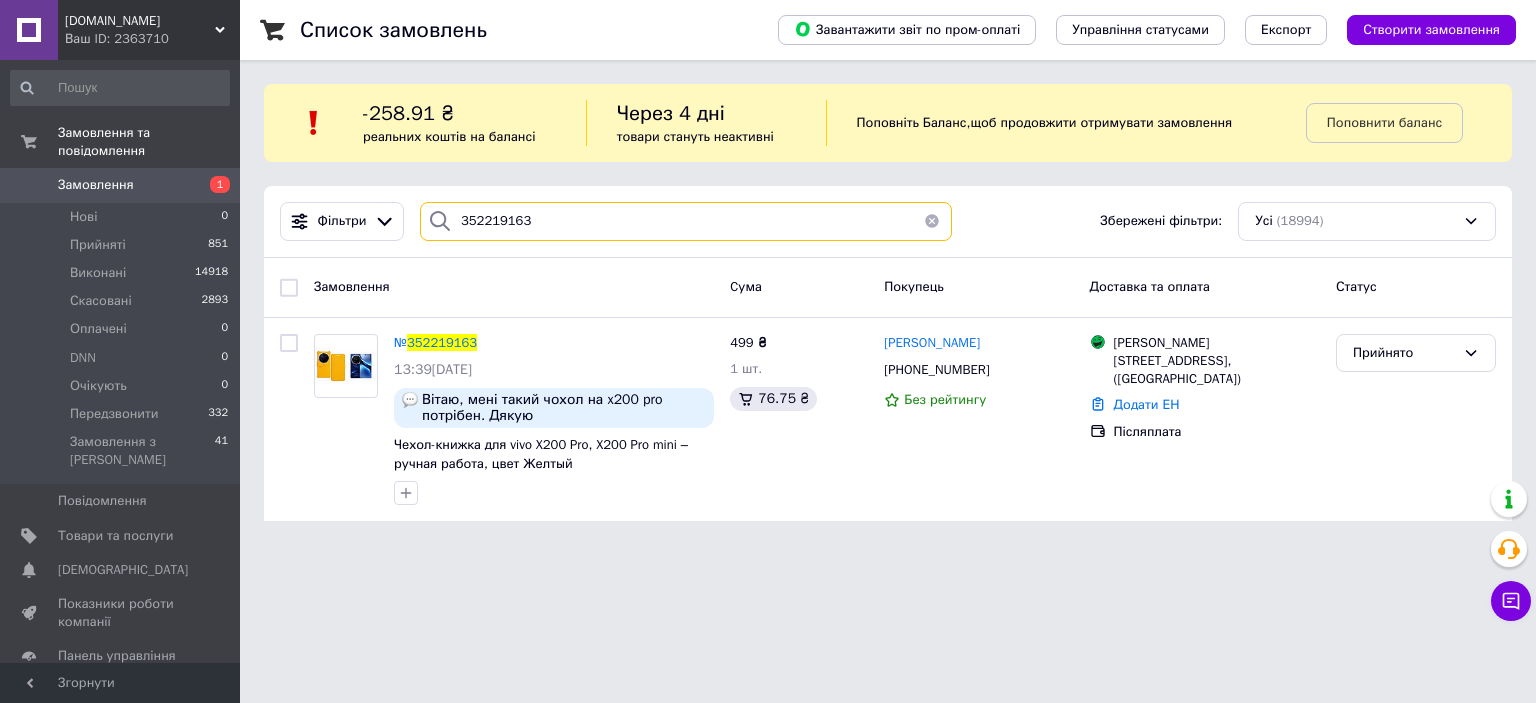 type on "352219163" 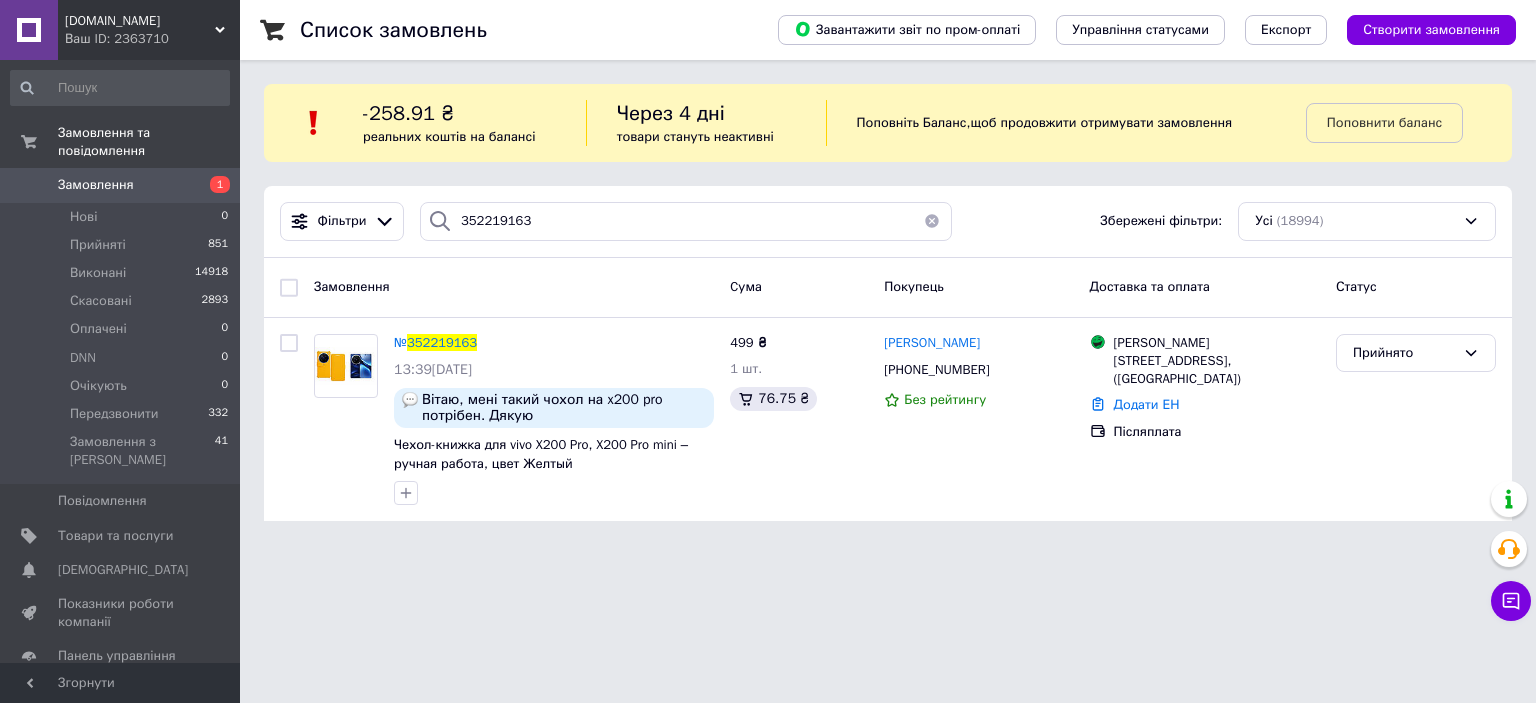 click on "352219163" at bounding box center [442, 342] 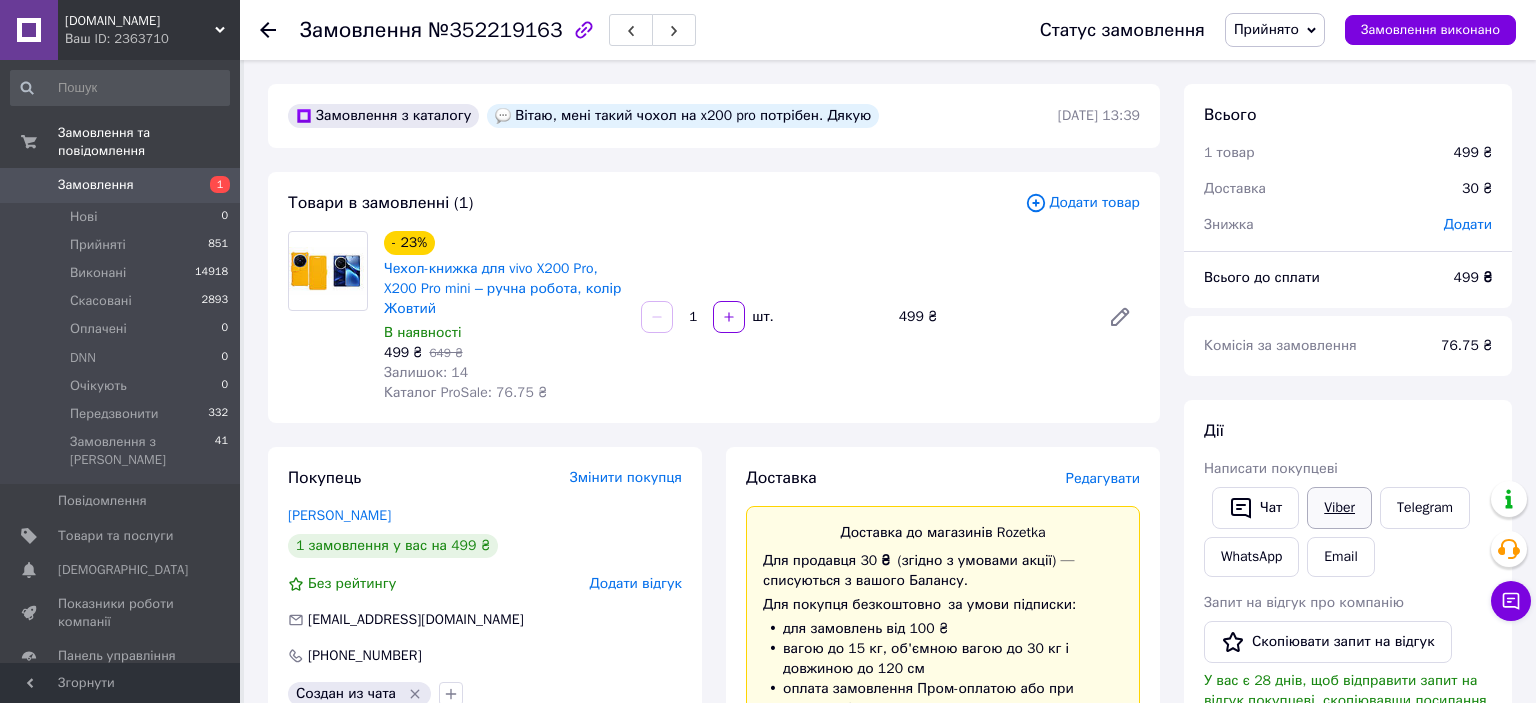 click on "Viber" at bounding box center [1339, 508] 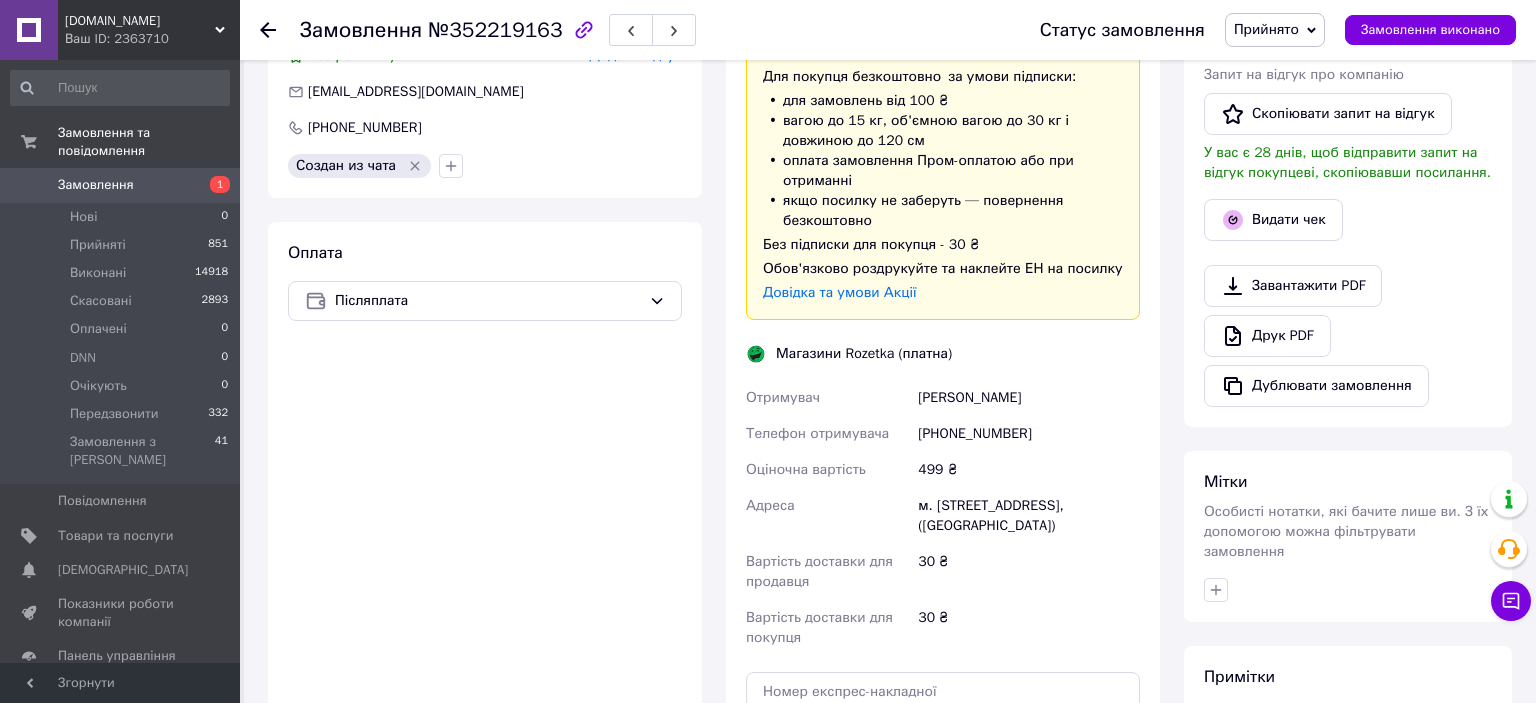 scroll, scrollTop: 0, scrollLeft: 0, axis: both 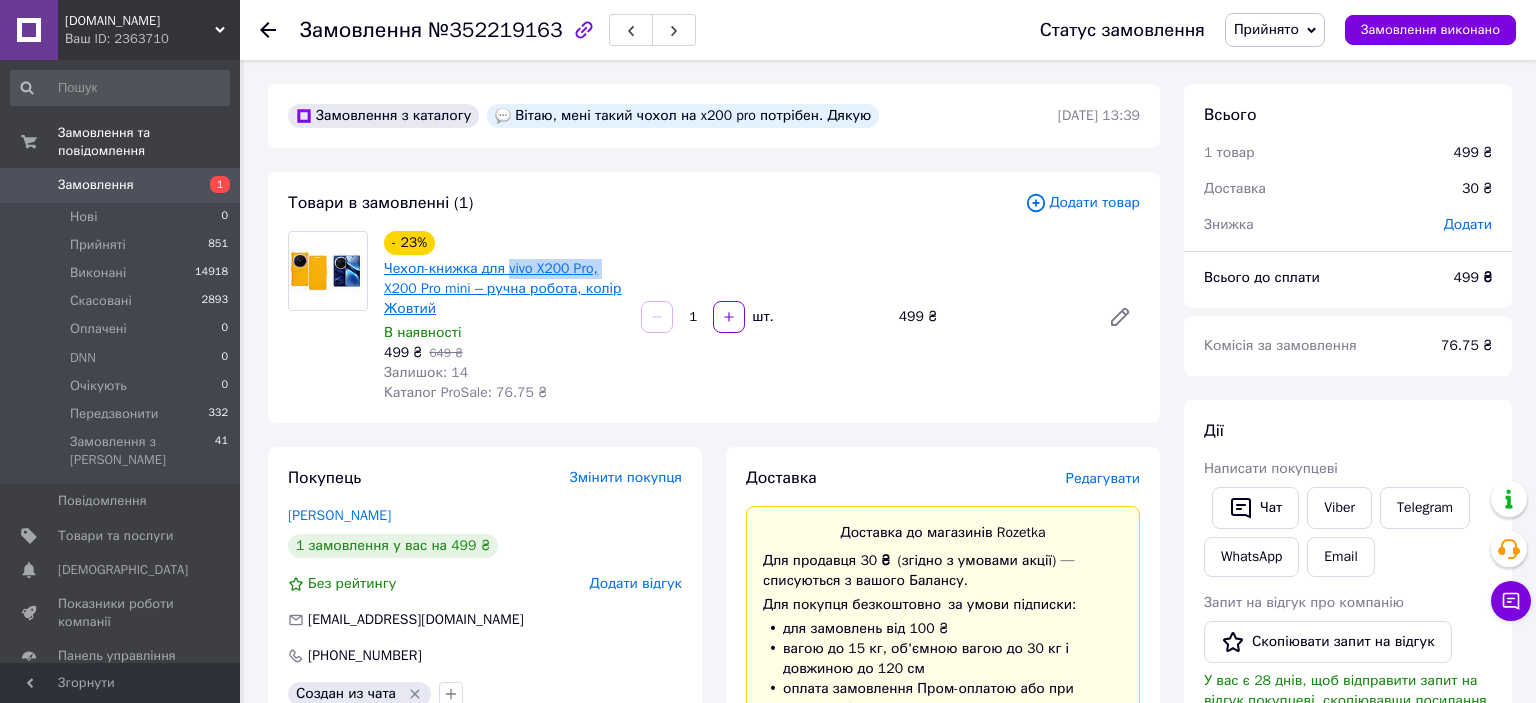 drag, startPoint x: 595, startPoint y: 267, endPoint x: 506, endPoint y: 274, distance: 89.27486 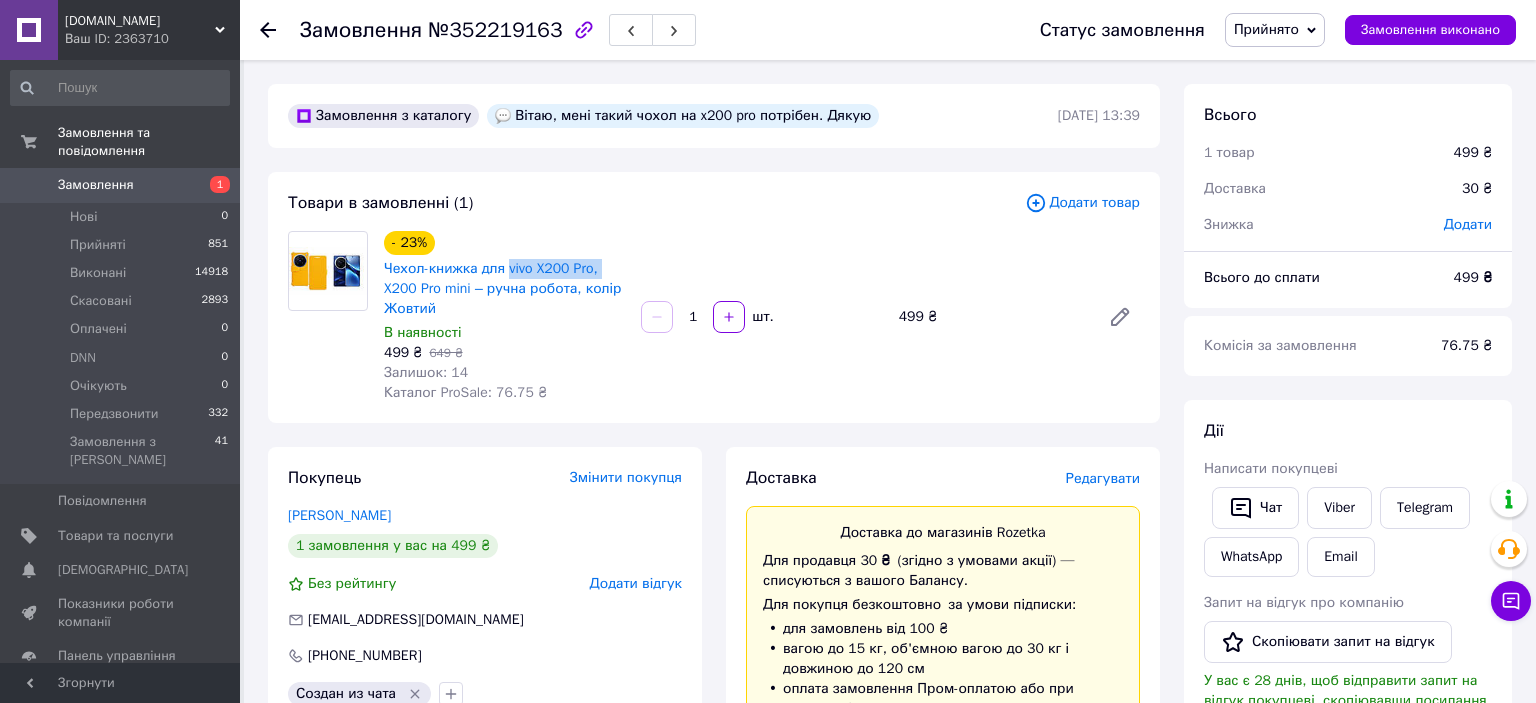 copy on "vivo X200 Pro," 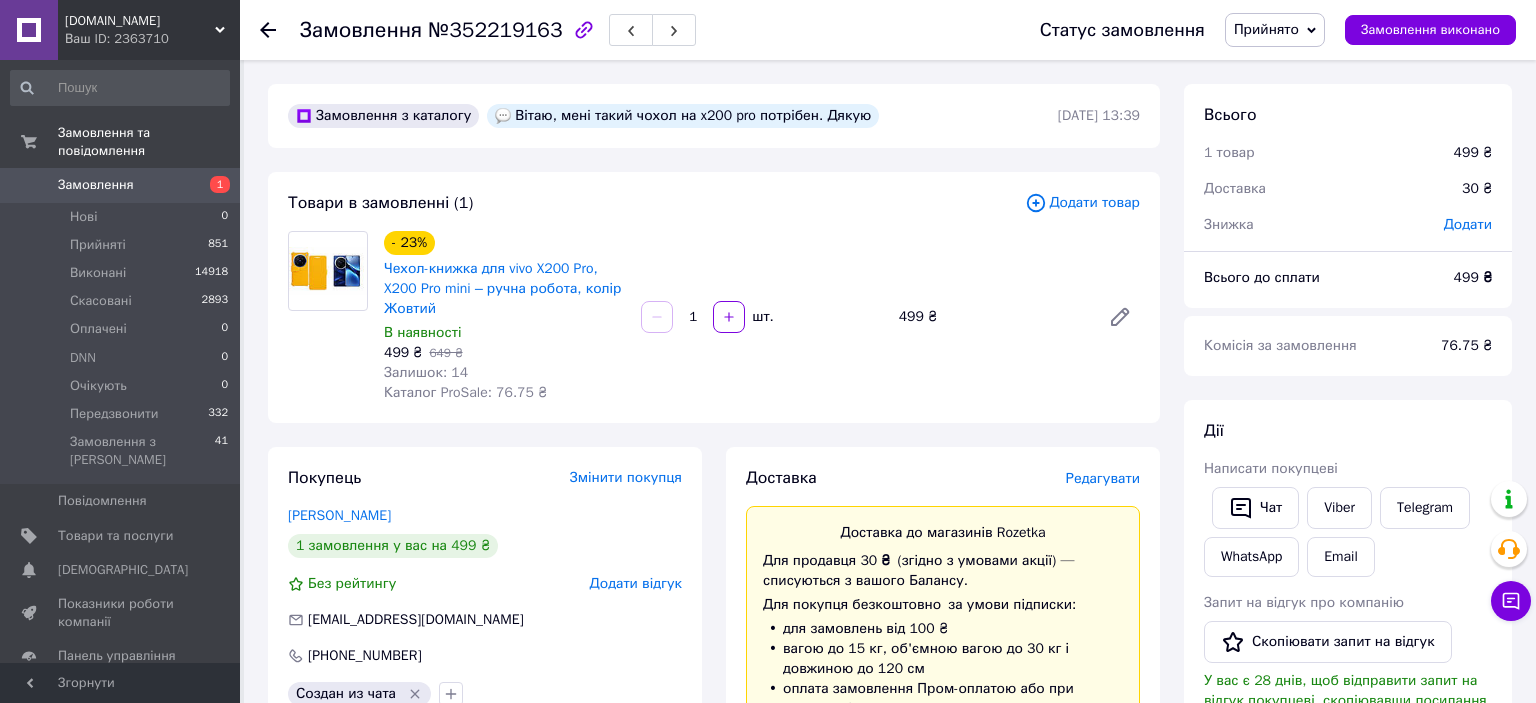 click on "Товари в замовленні (1)" at bounding box center (380, 203) 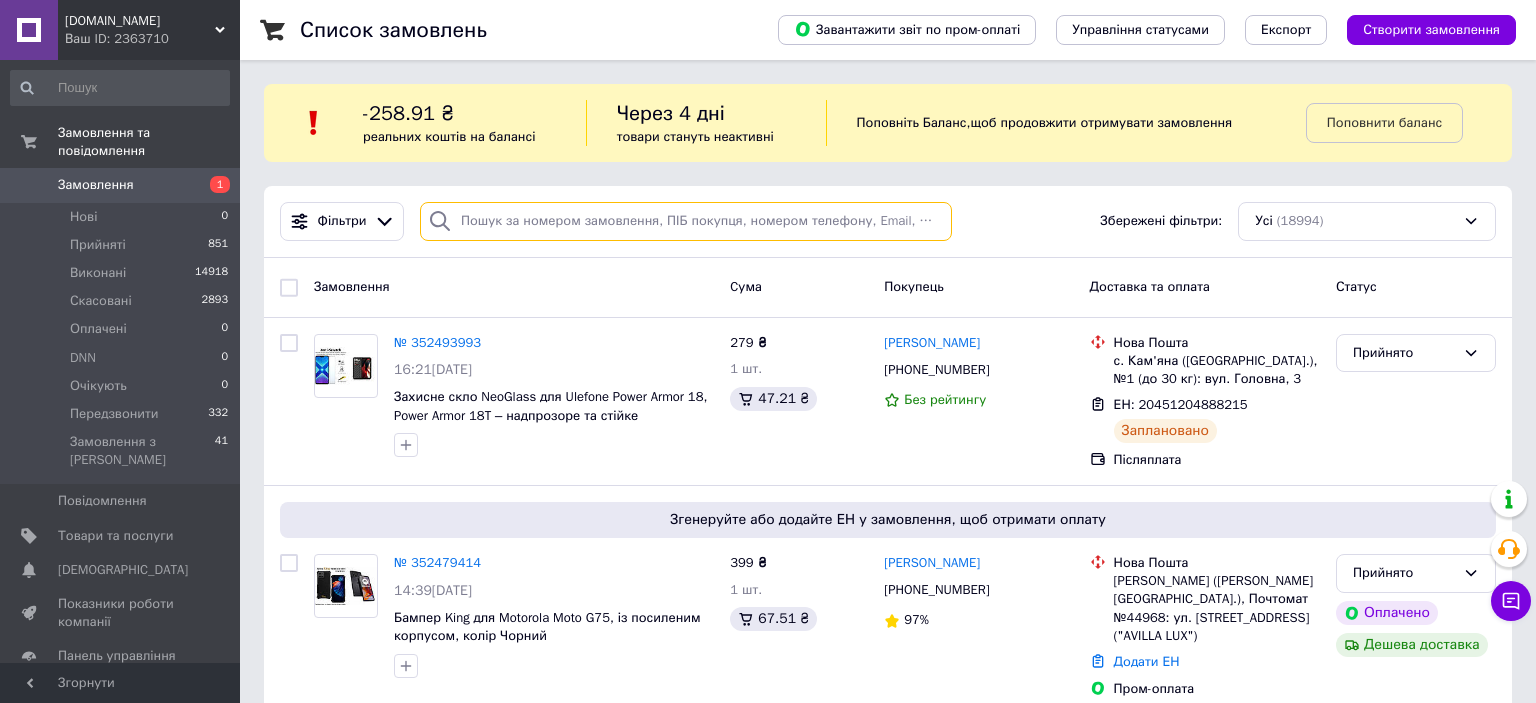 click at bounding box center [686, 221] 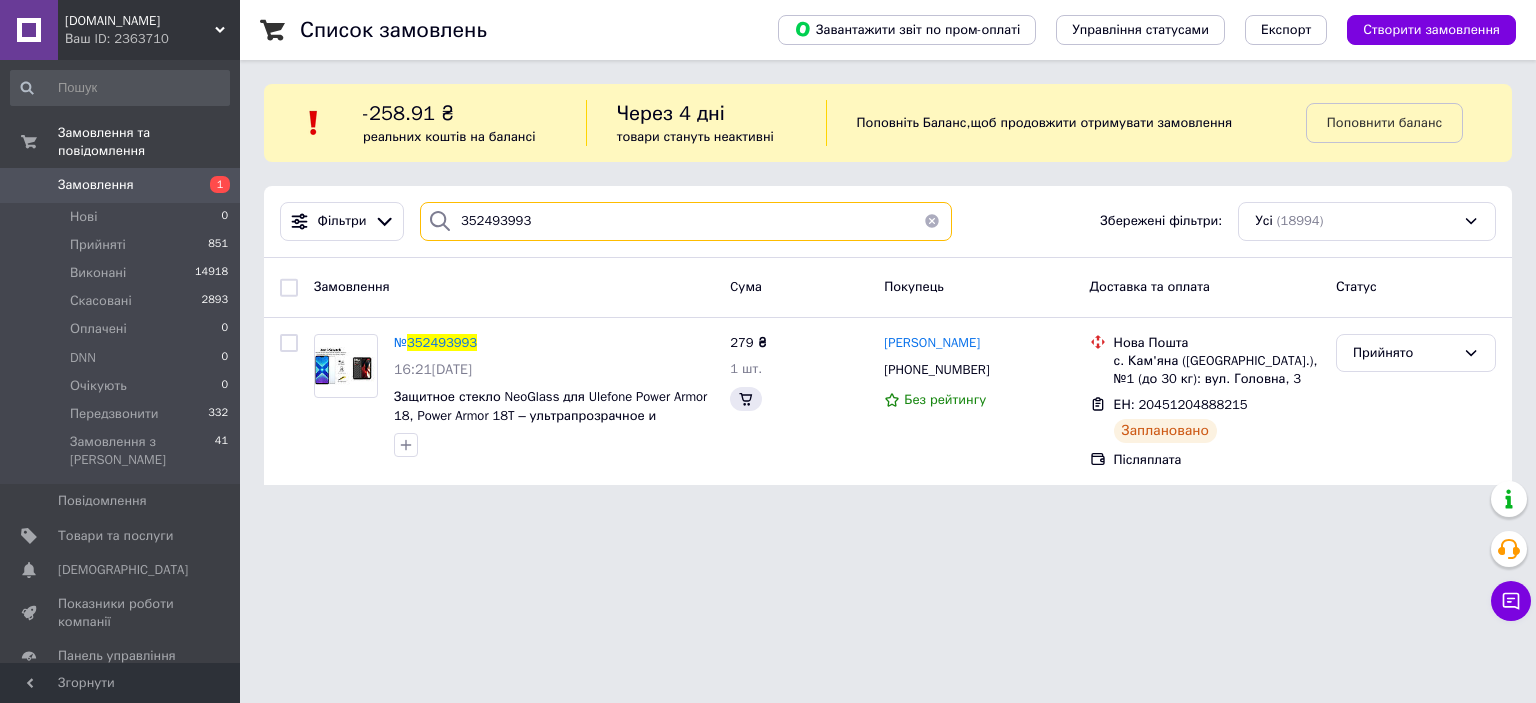 type on "352493993" 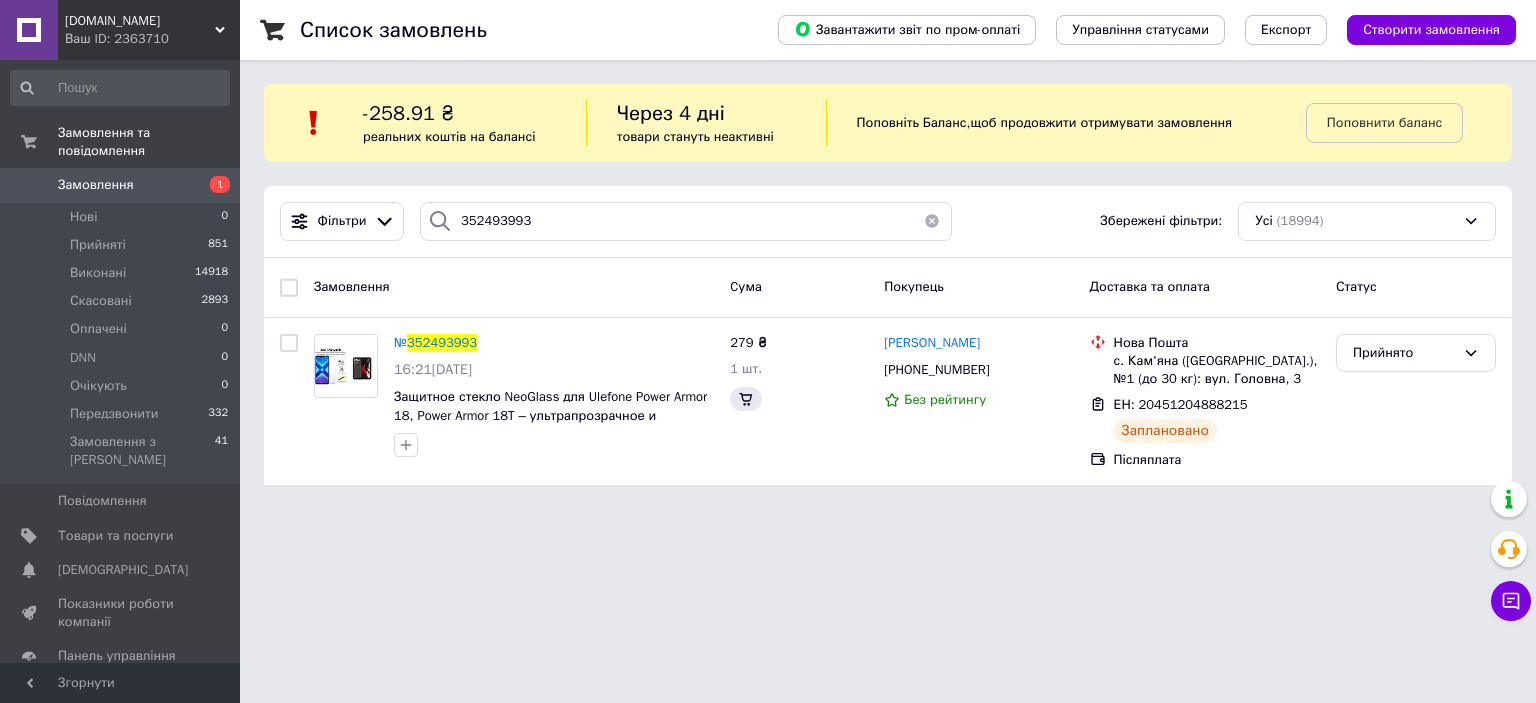 click on "352493993" at bounding box center [442, 342] 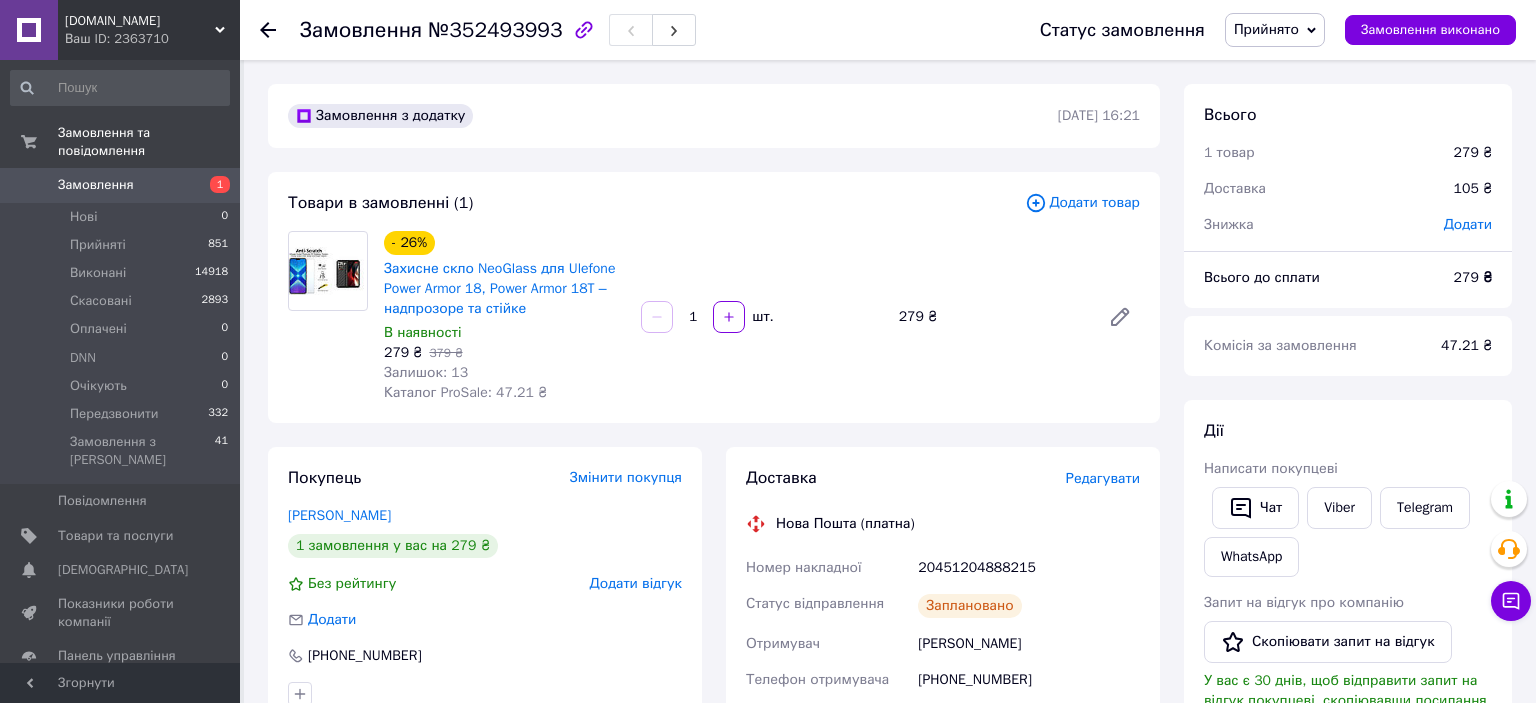 click on "20451204888215" at bounding box center (1029, 568) 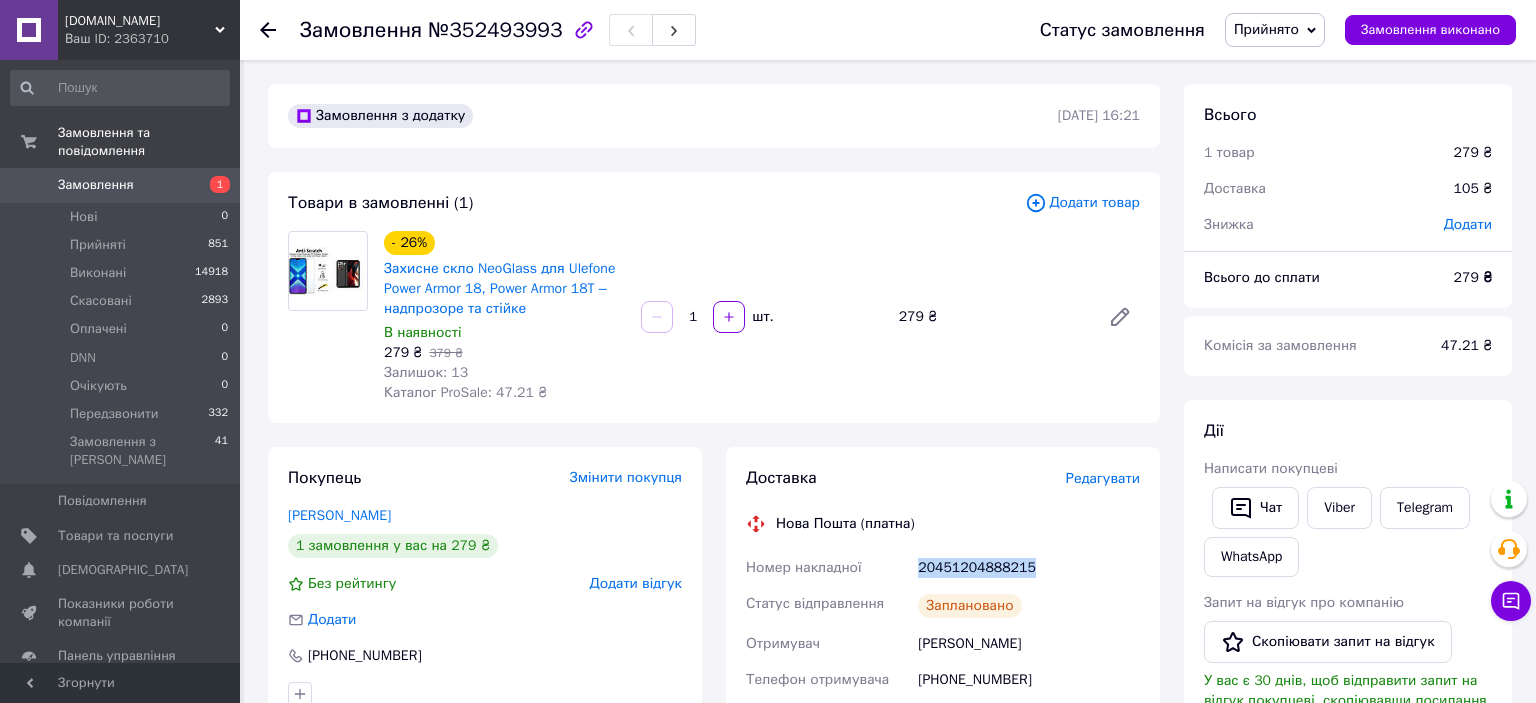 click on "20451204888215" at bounding box center (1029, 568) 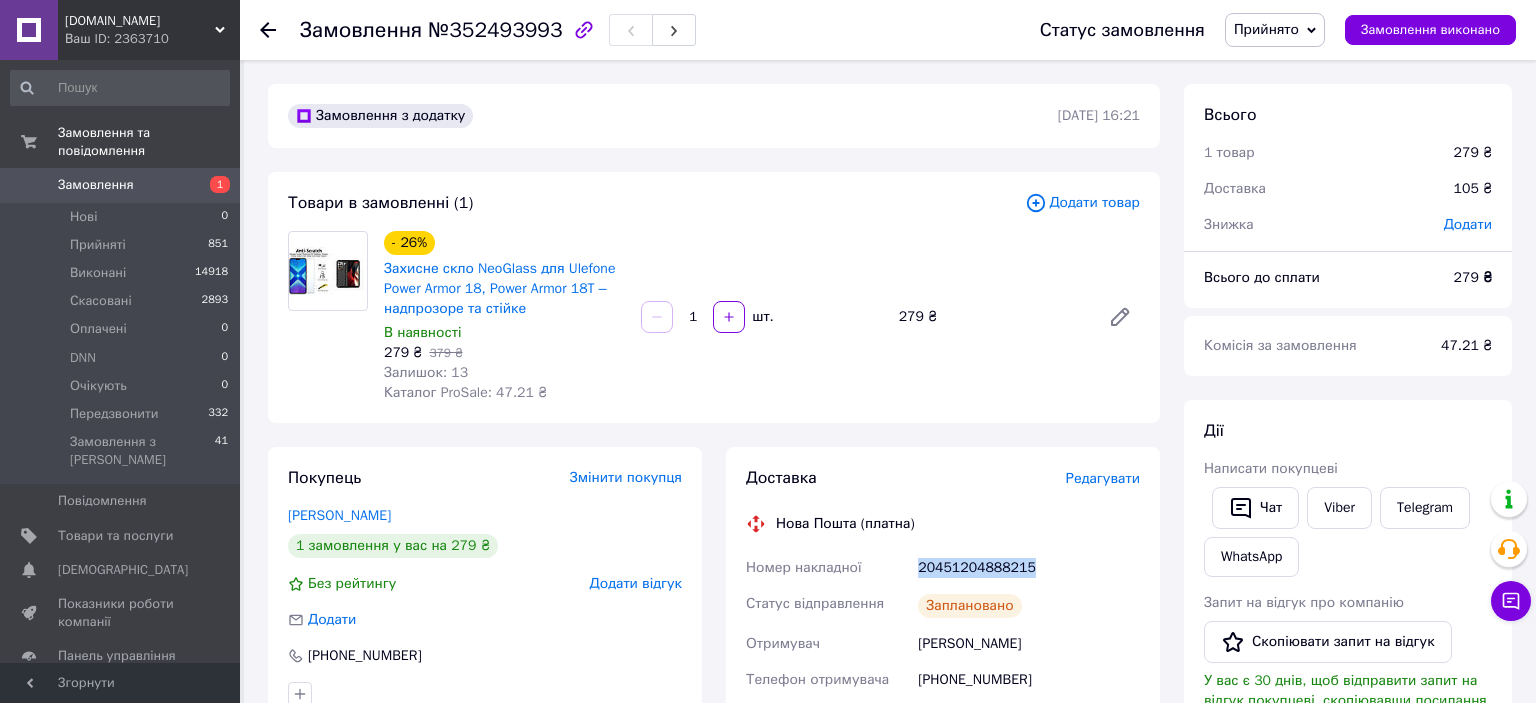 click on "Замовлення" at bounding box center [96, 185] 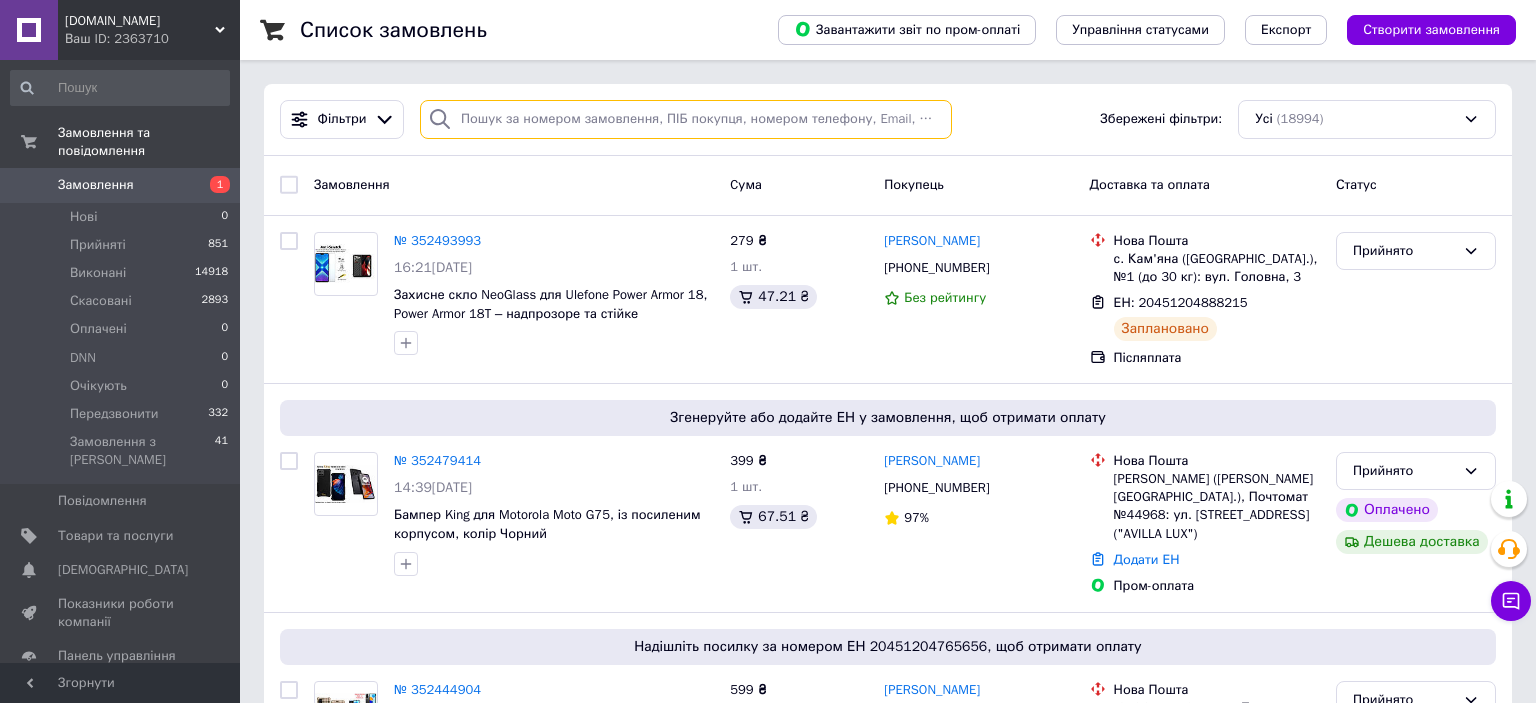 click at bounding box center [686, 119] 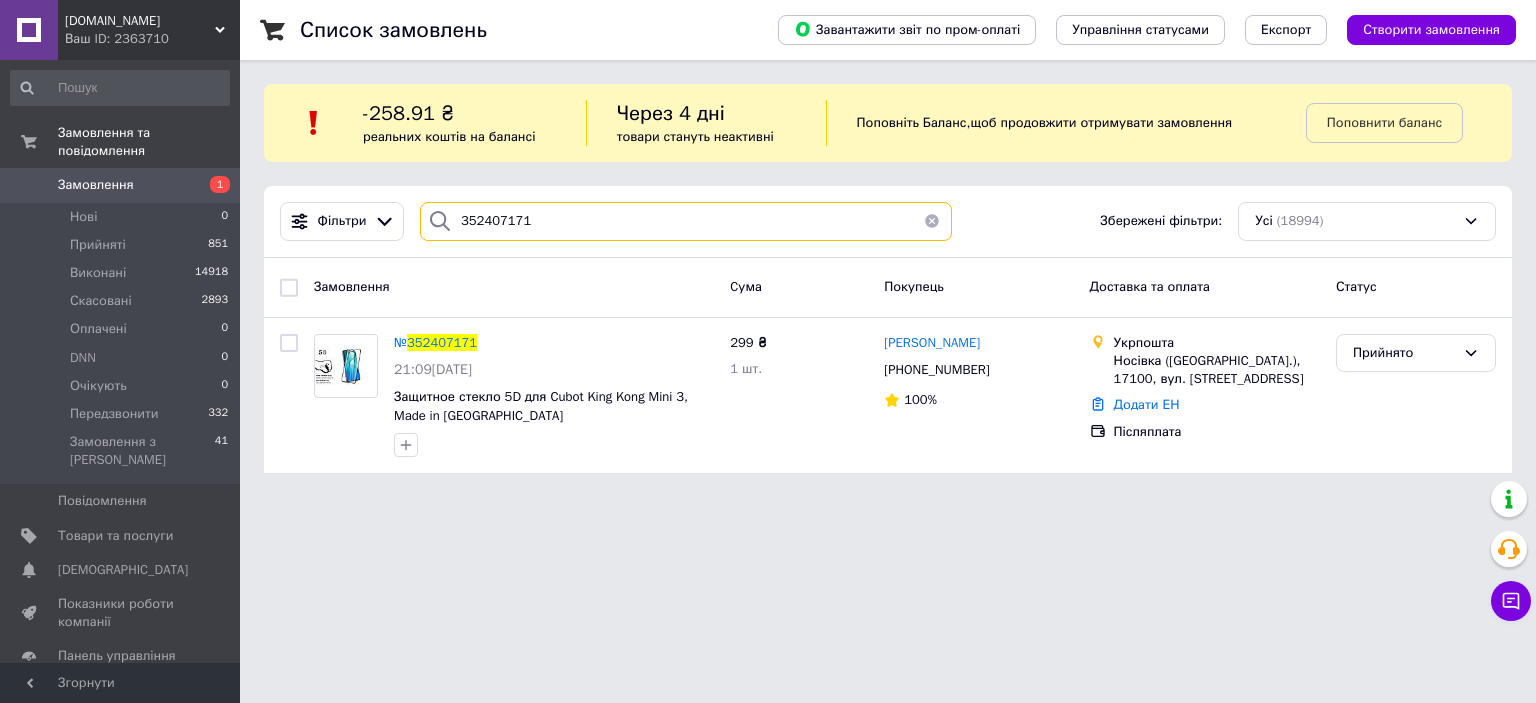 type on "352407171" 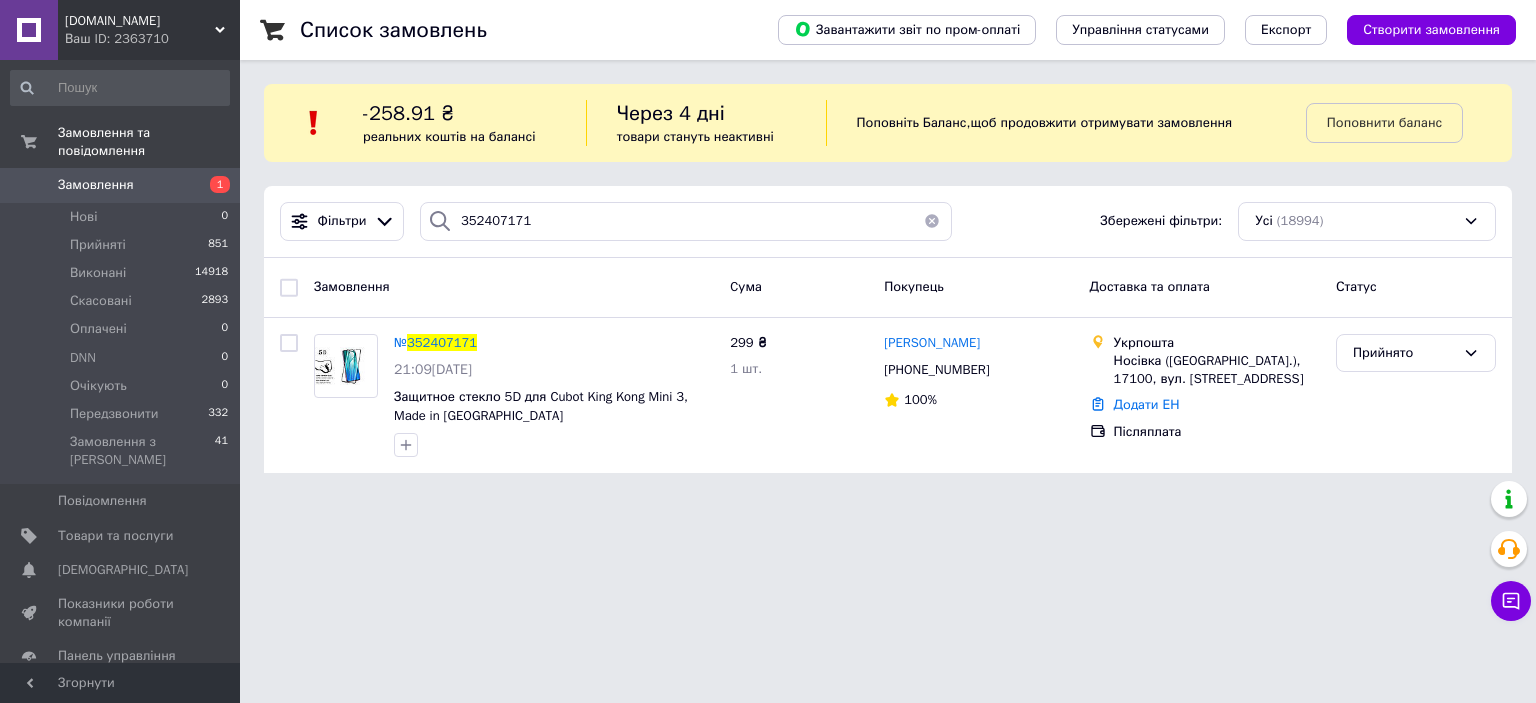 click on "352407171" at bounding box center (442, 342) 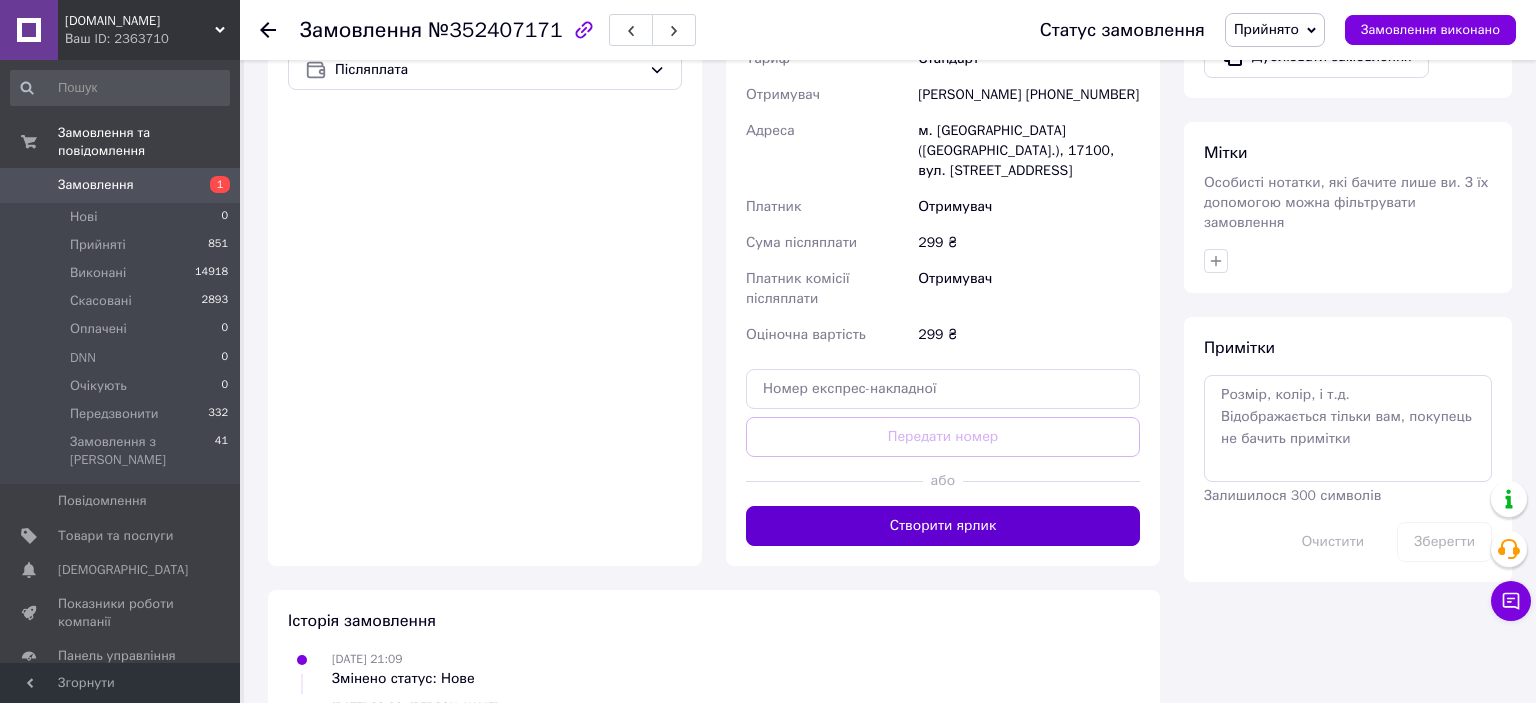 click on "Створити ярлик" at bounding box center [943, 526] 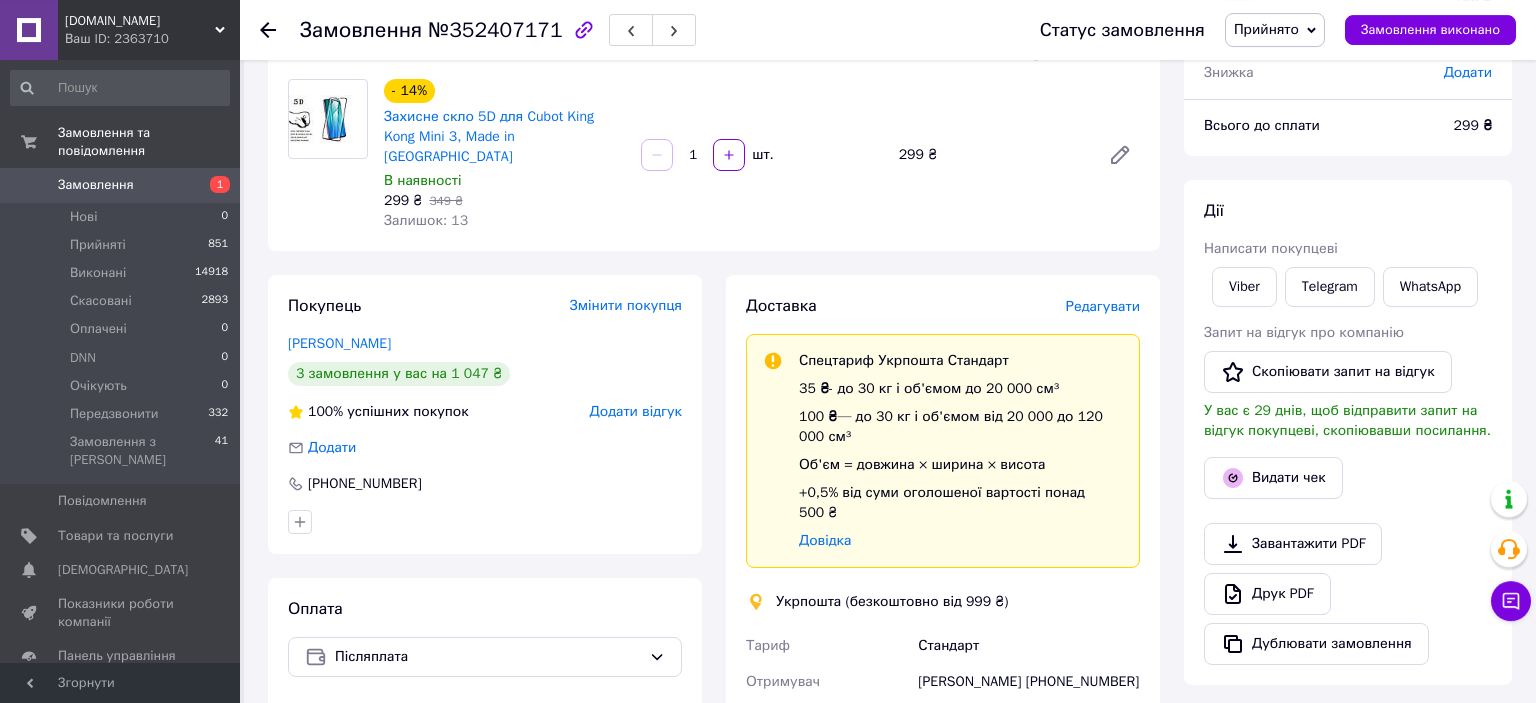 scroll, scrollTop: 316, scrollLeft: 0, axis: vertical 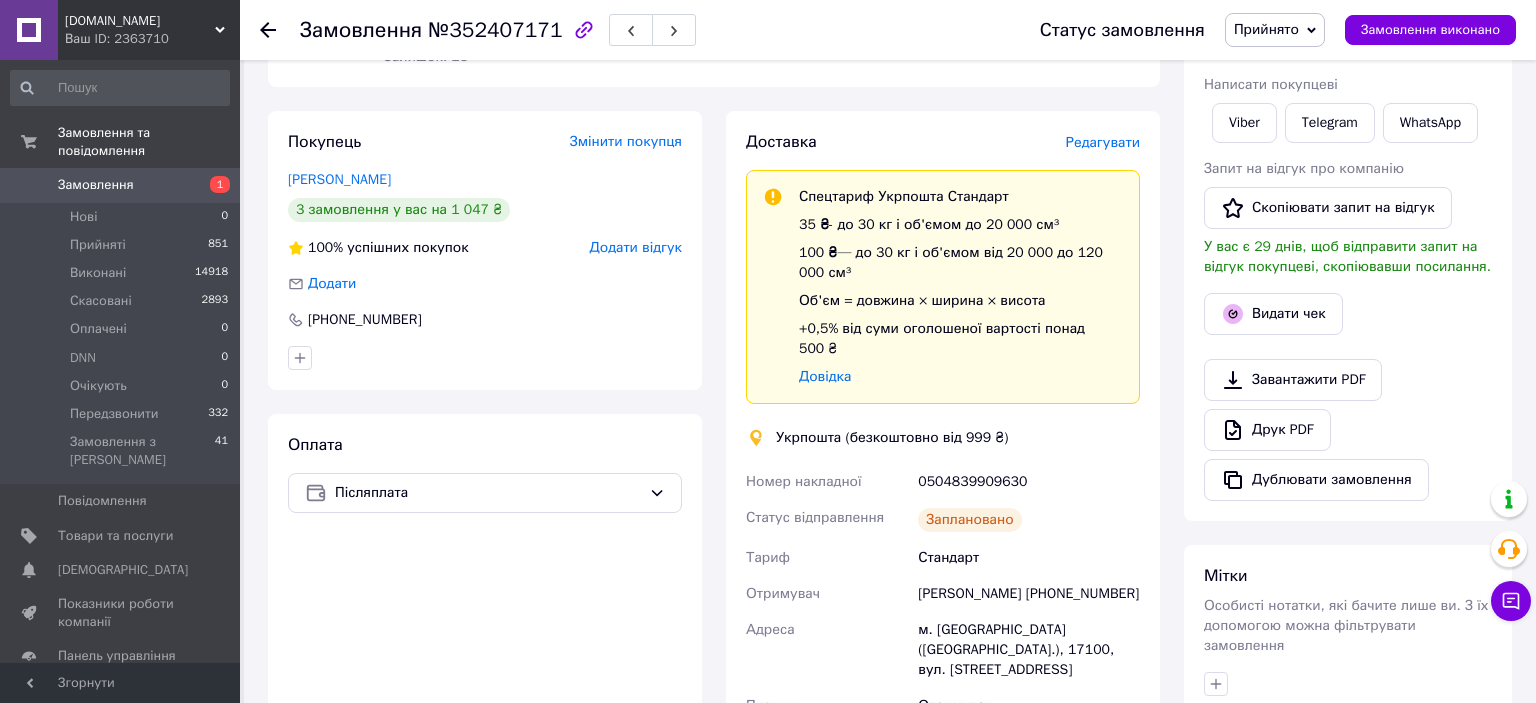 click on "0504839909630" at bounding box center [1029, 482] 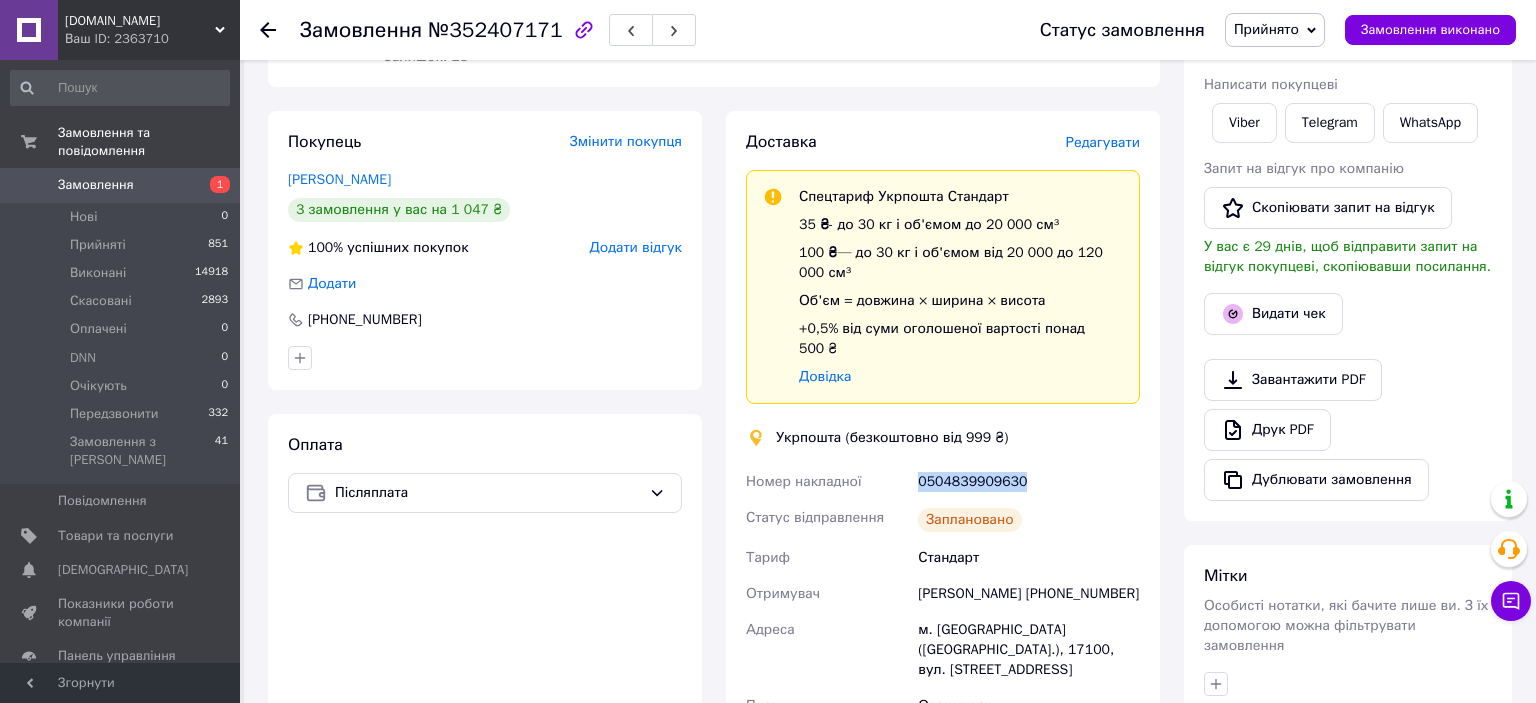 click on "0504839909630" at bounding box center (1029, 482) 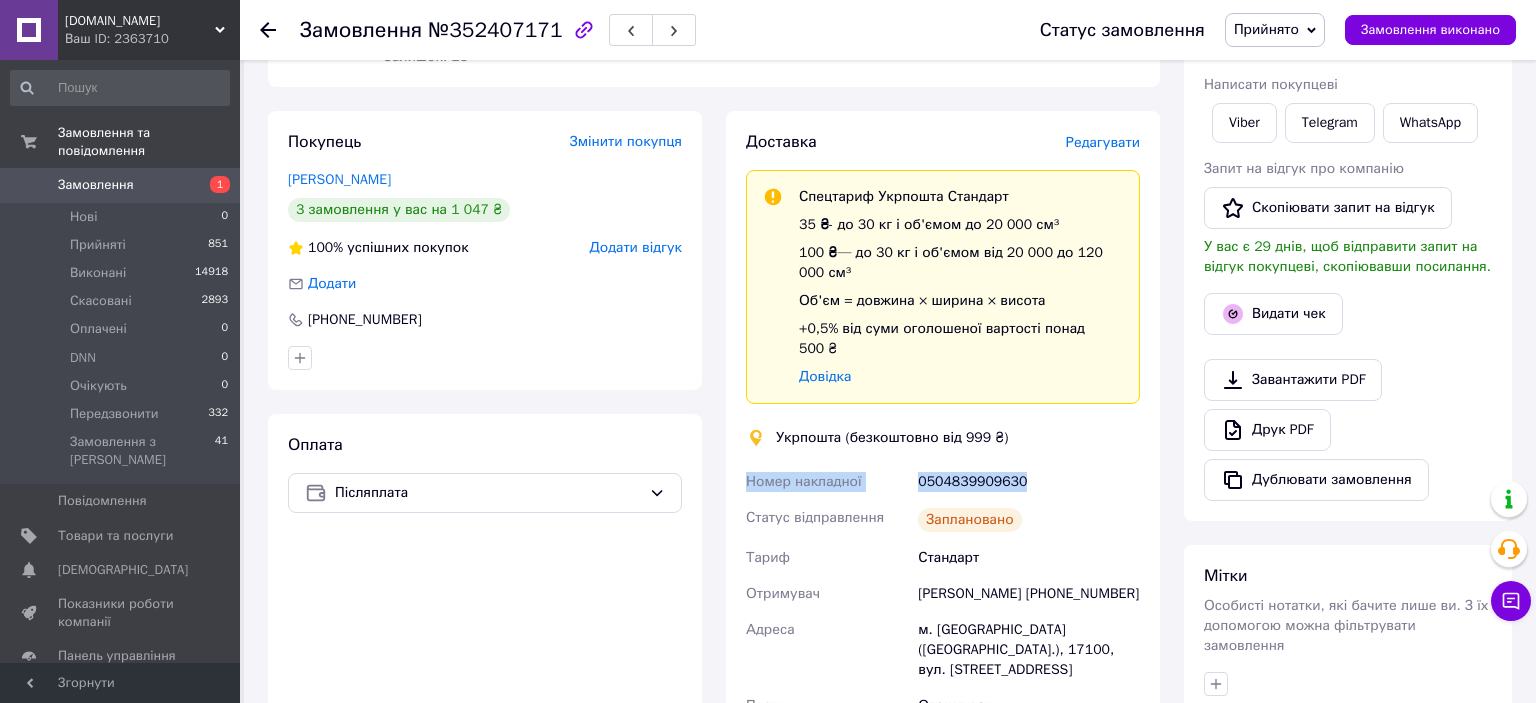 drag, startPoint x: 744, startPoint y: 446, endPoint x: 1040, endPoint y: 449, distance: 296.0152 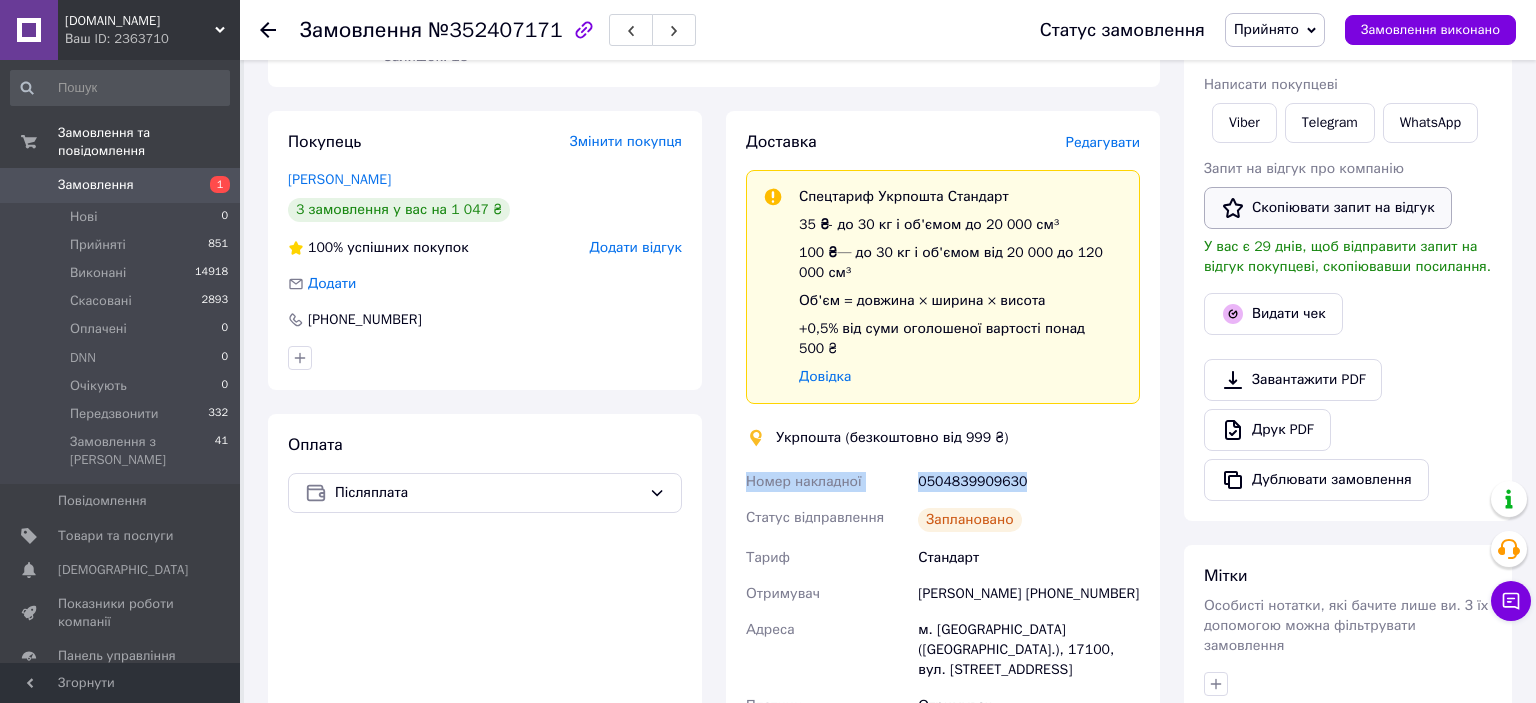 copy on "Номер накладної 0504839909630" 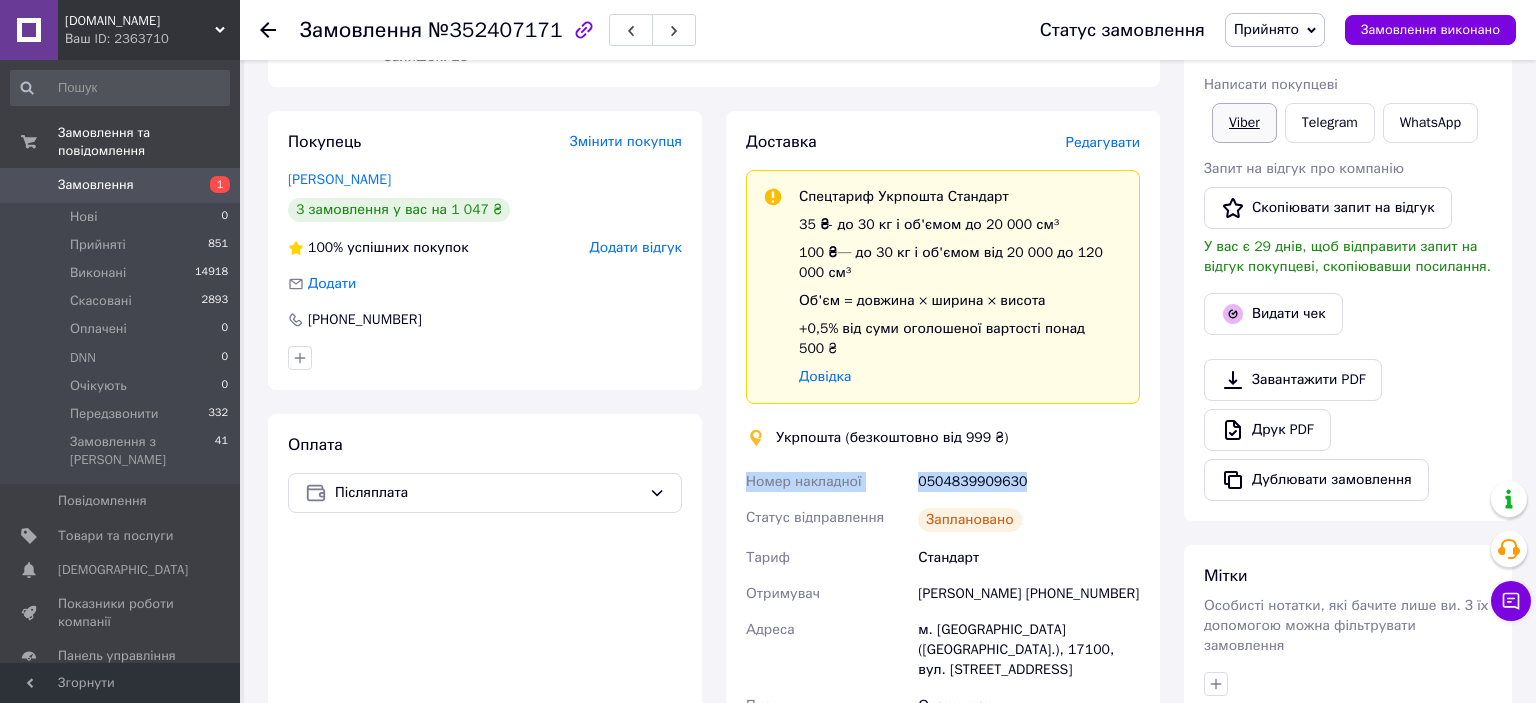 click on "Viber" at bounding box center (1244, 123) 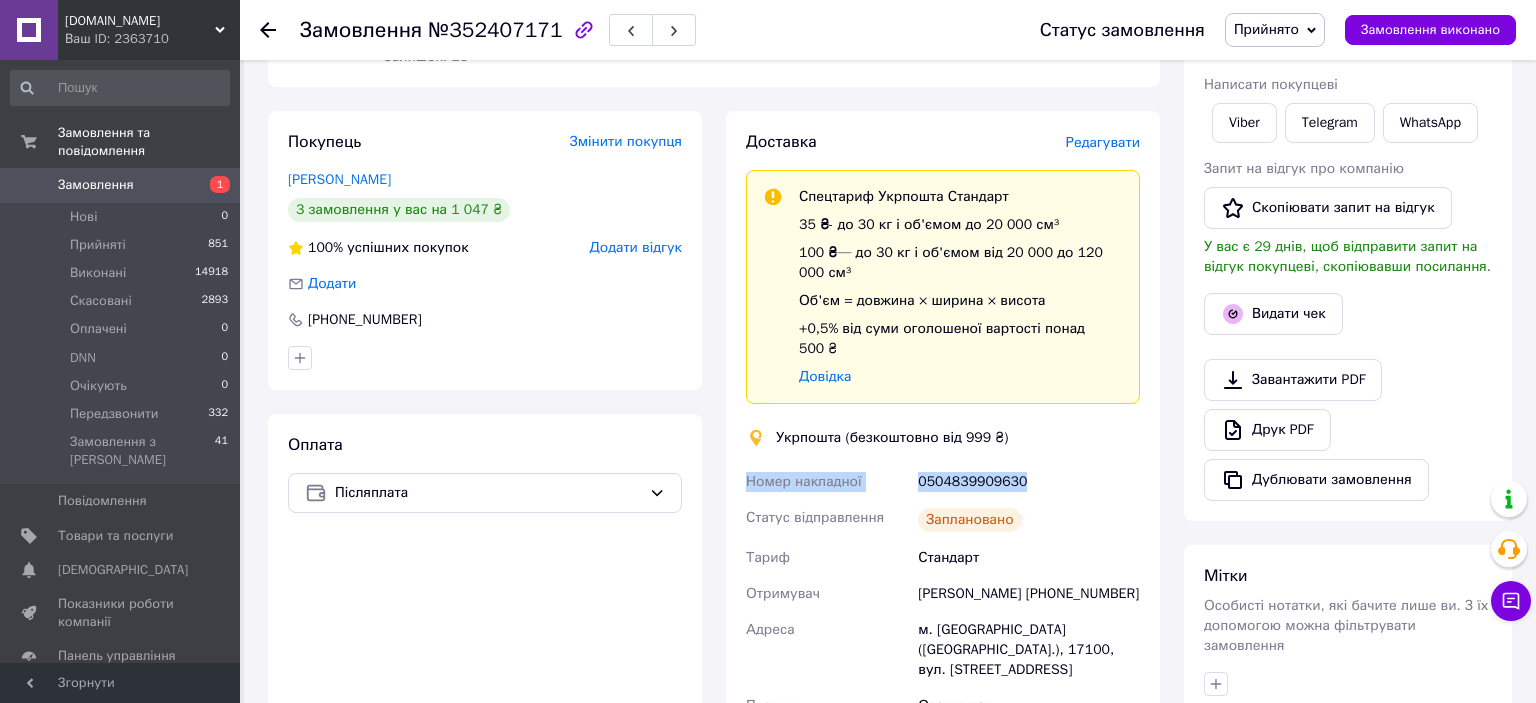 scroll, scrollTop: 0, scrollLeft: 0, axis: both 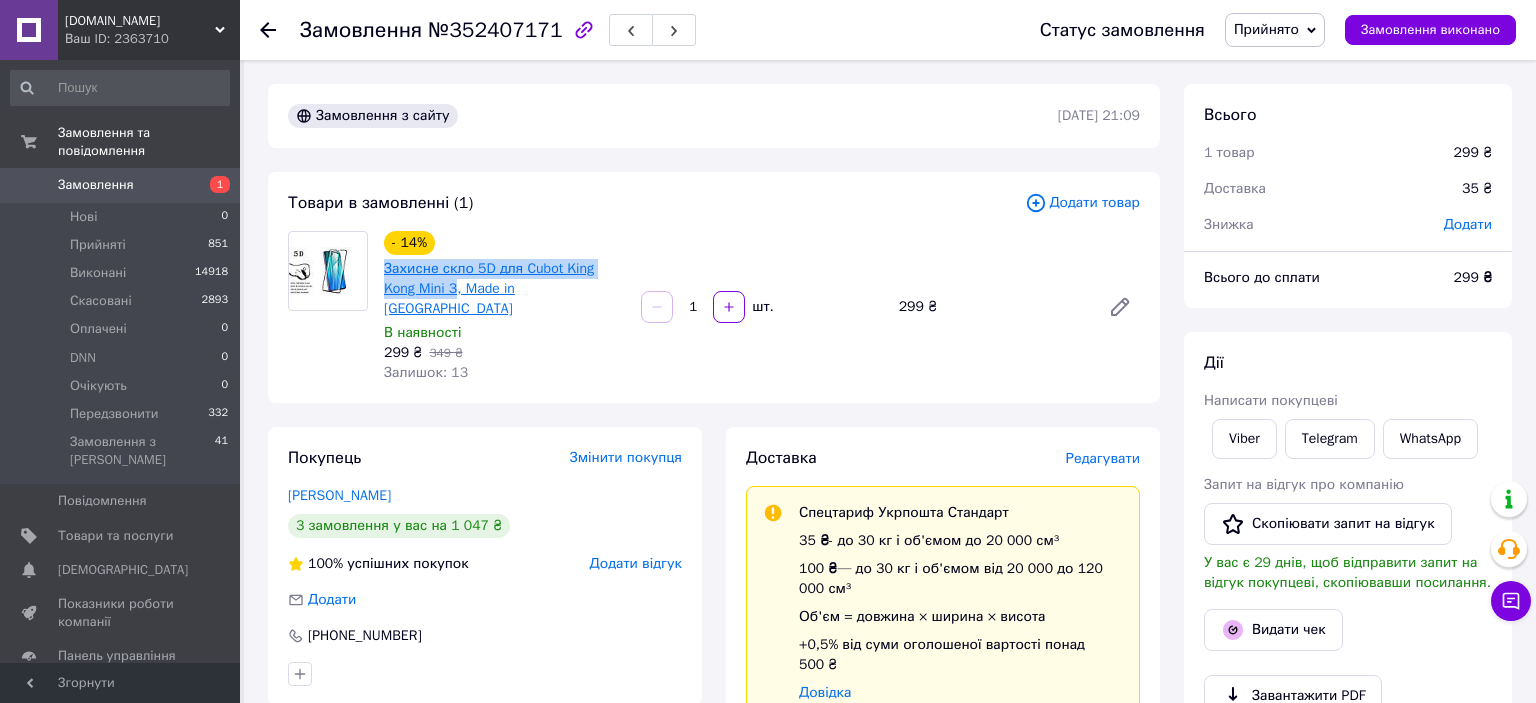 drag, startPoint x: 377, startPoint y: 271, endPoint x: 419, endPoint y: 294, distance: 47.88528 